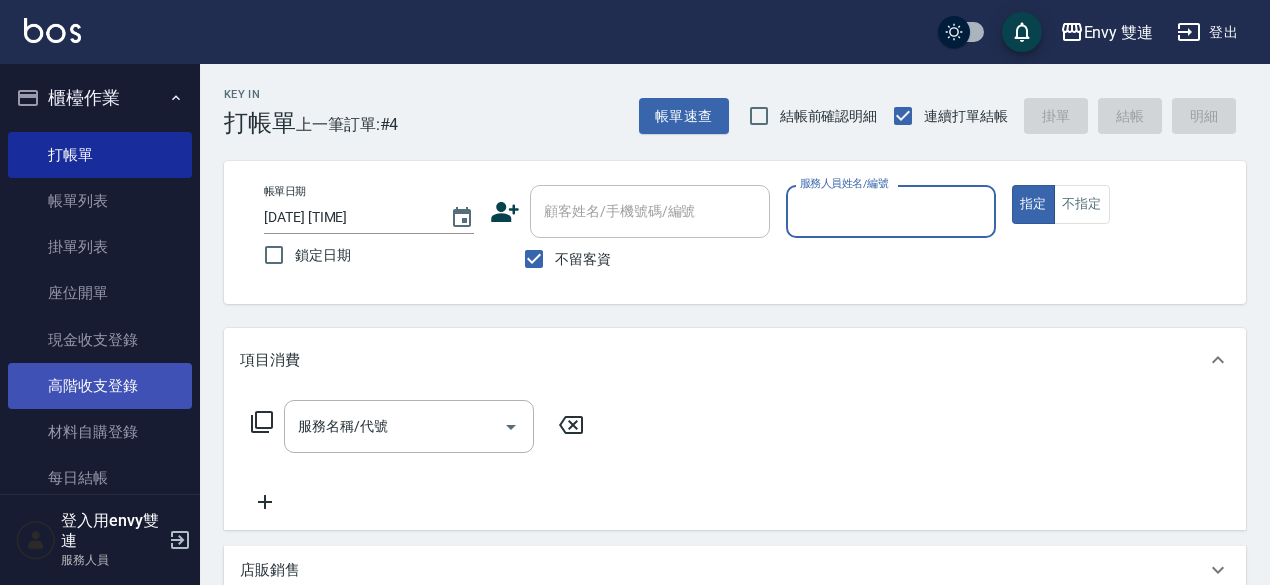 scroll, scrollTop: 0, scrollLeft: 0, axis: both 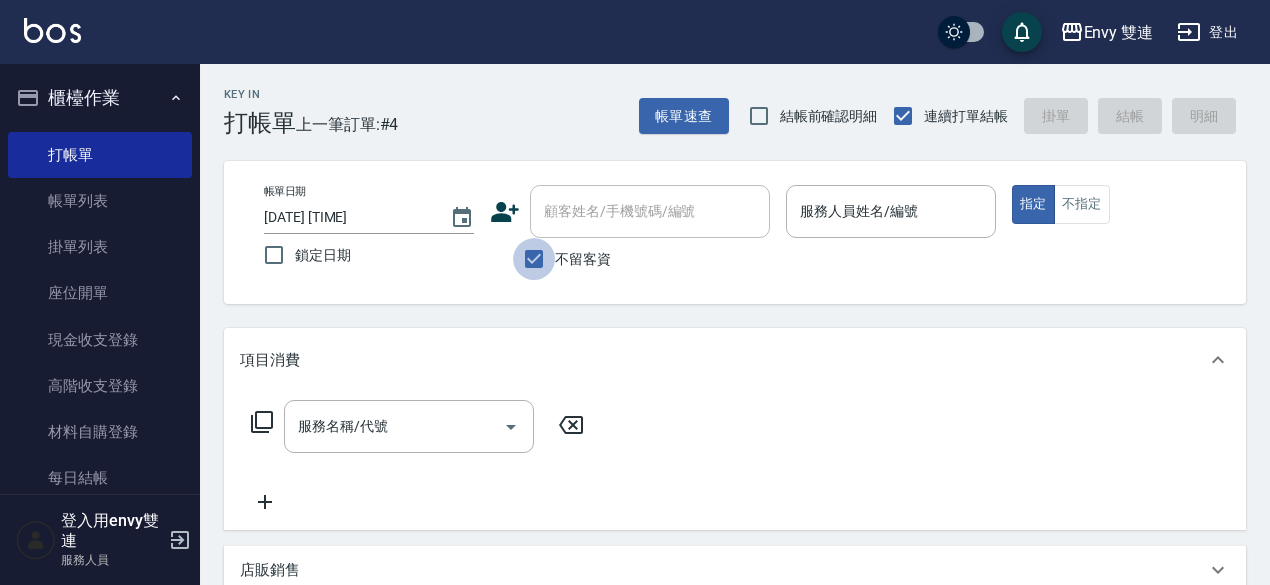 click on "不留客資" at bounding box center (534, 259) 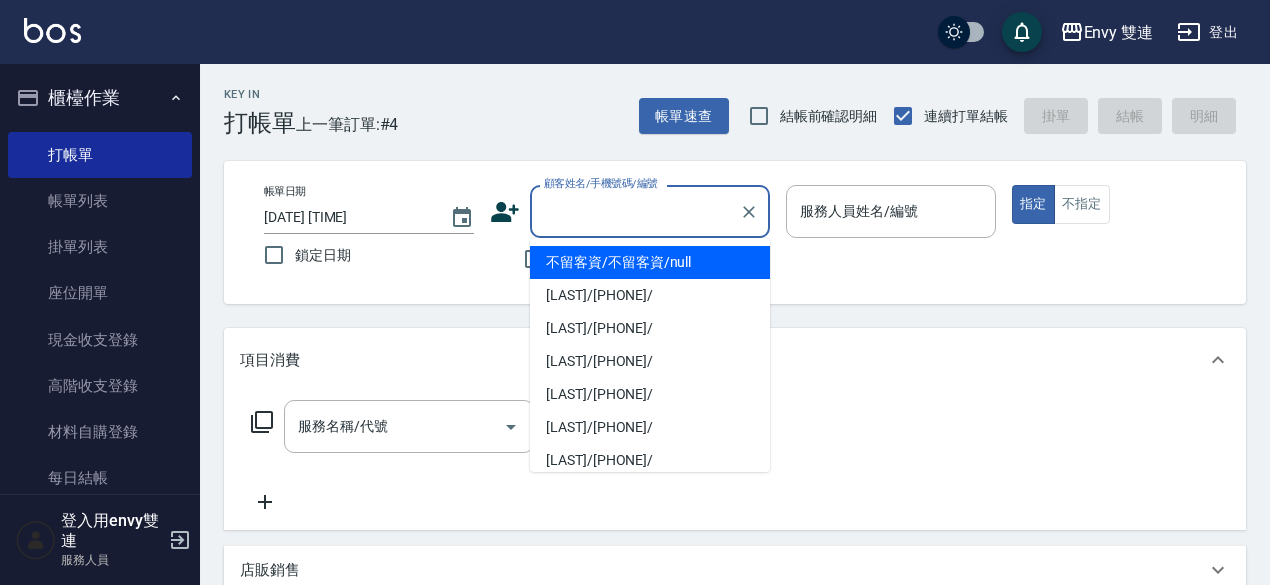 click on "顧客姓名/手機號碼/編號" at bounding box center (635, 211) 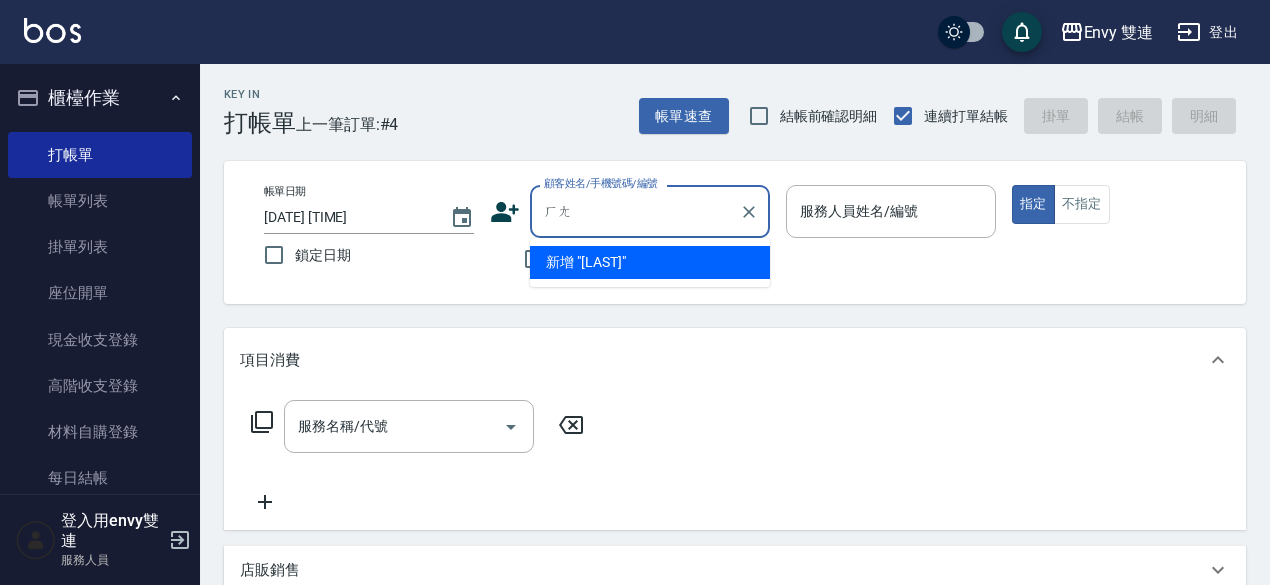 type on "行" 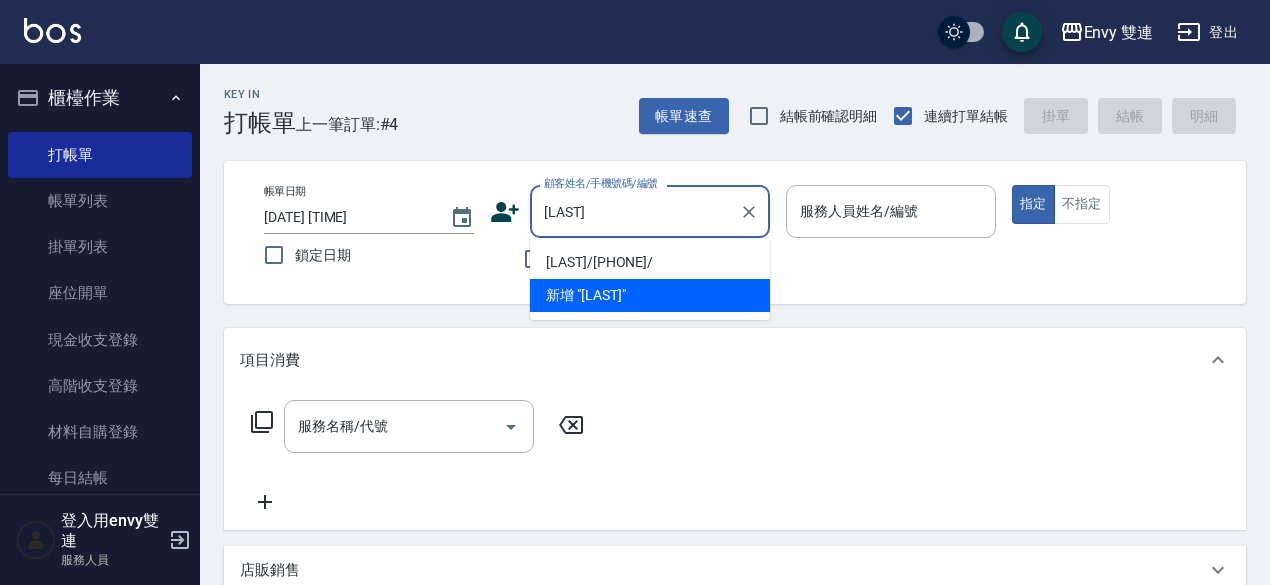 type on "[LAST]/[PHONE]/" 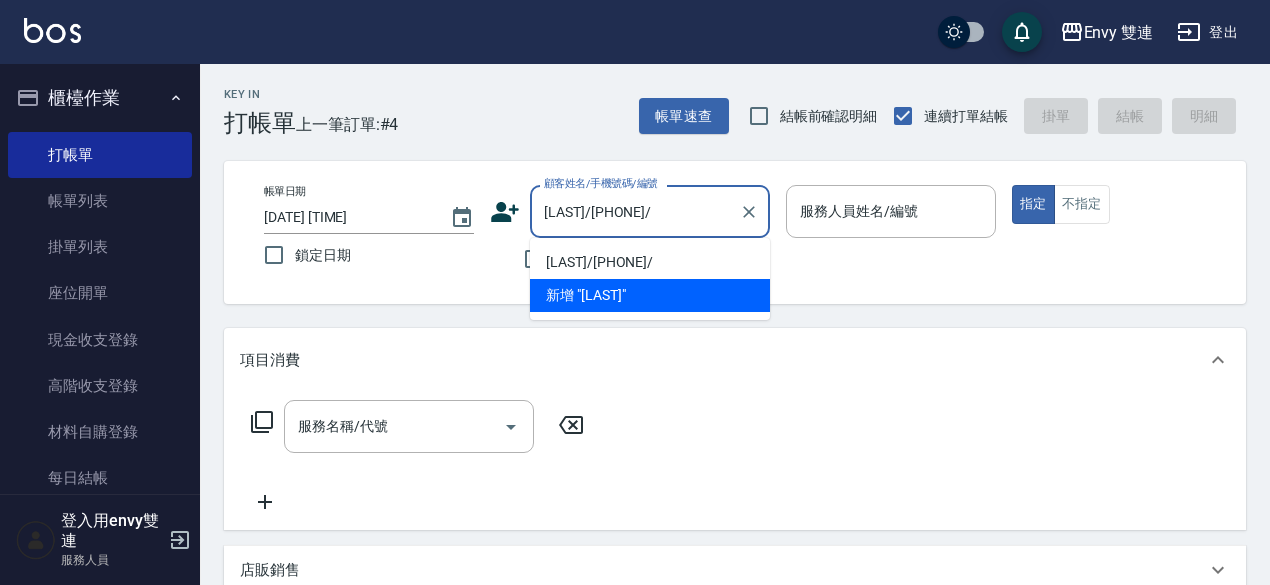 type on "Ina-2" 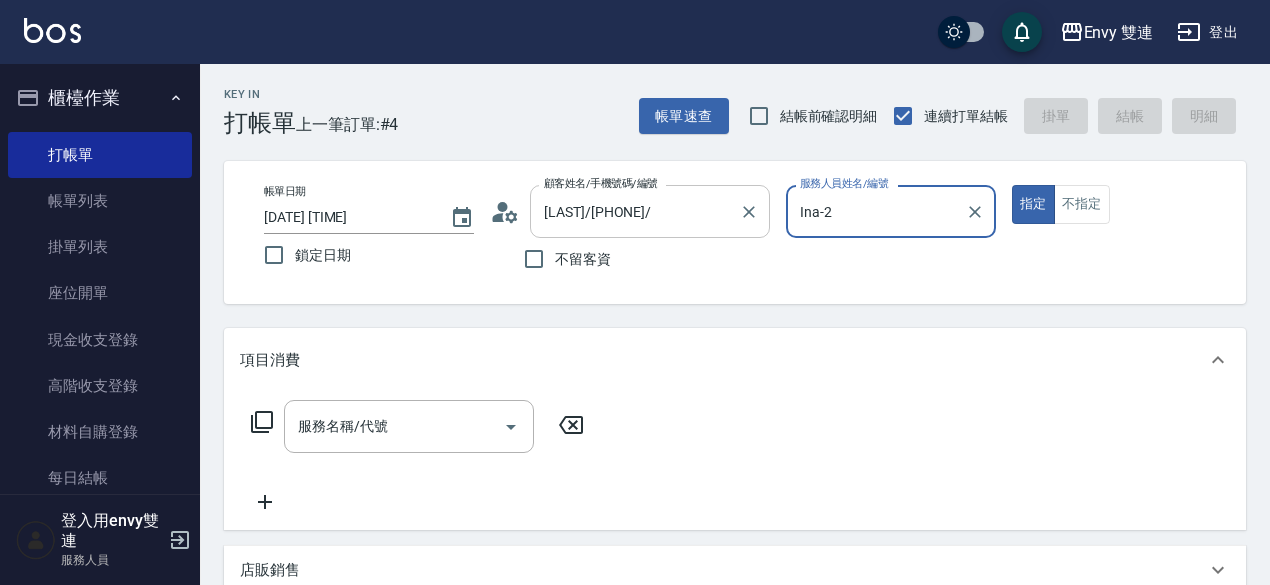 click on "指定" at bounding box center (1033, 204) 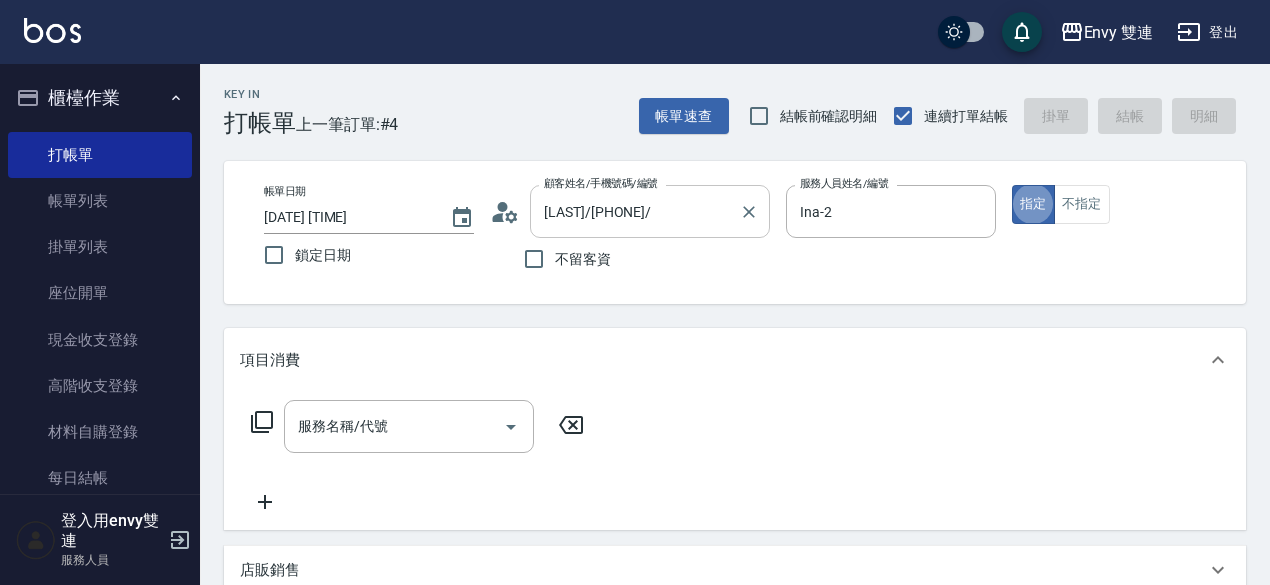 type on "true" 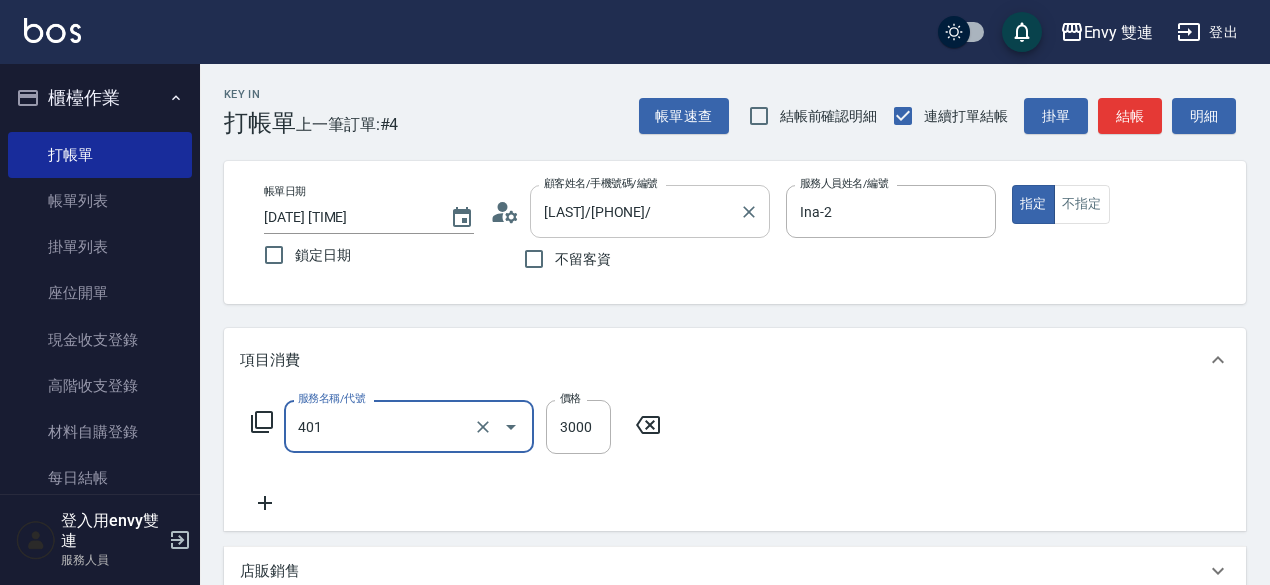 type on "染髮(401)" 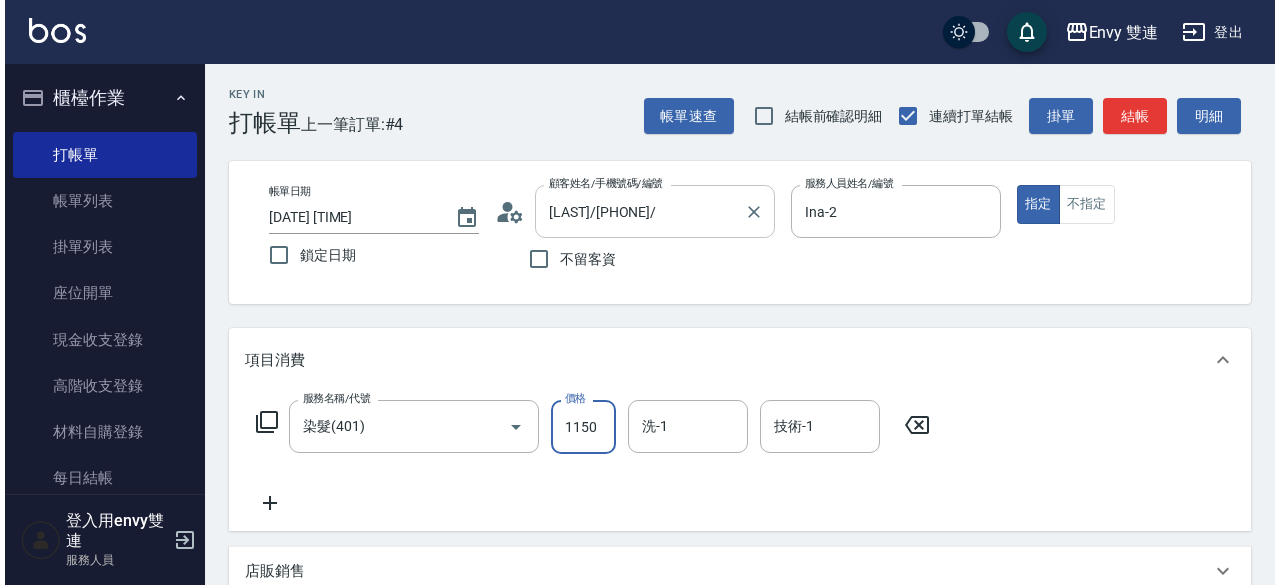 scroll, scrollTop: 0, scrollLeft: 0, axis: both 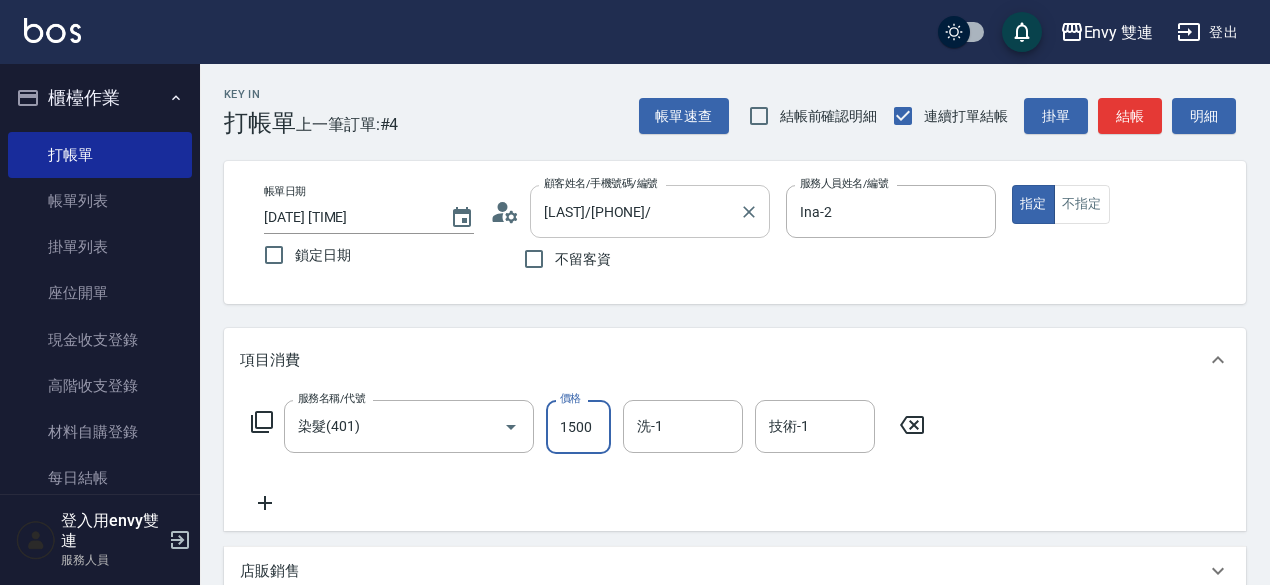 type on "1500" 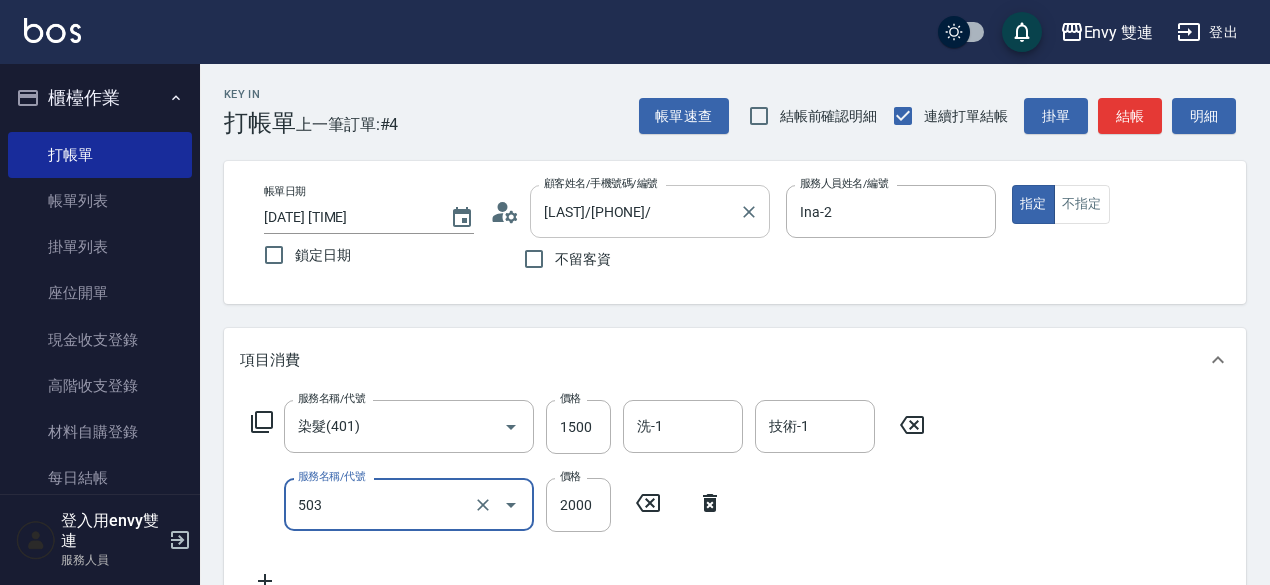 type on "日本結構二段式(503)" 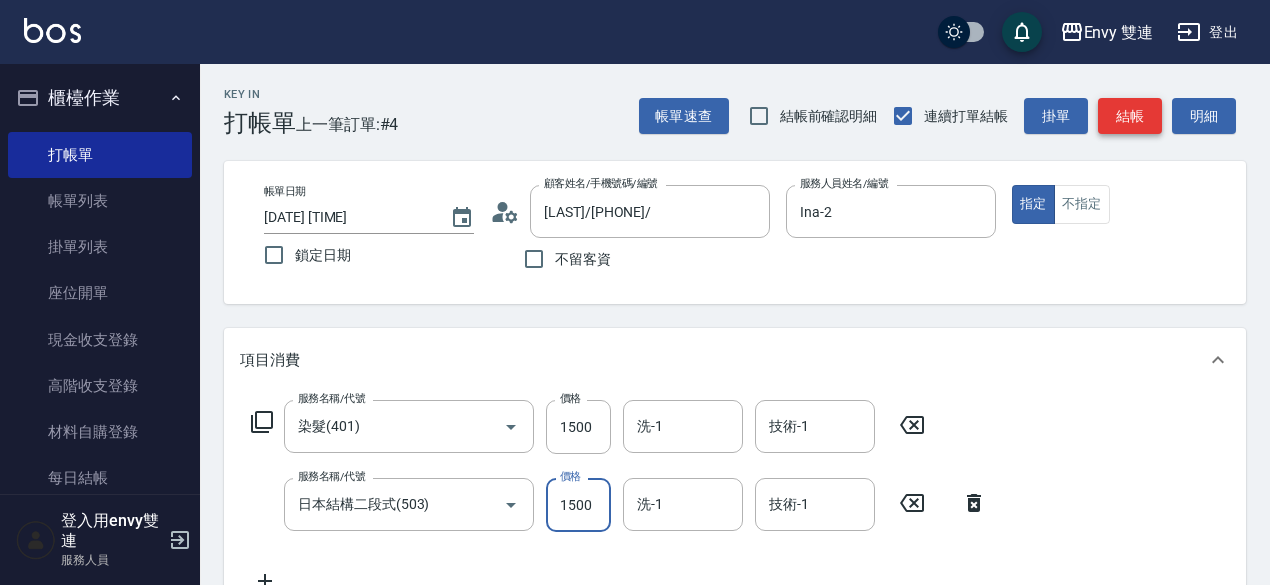 type on "1500" 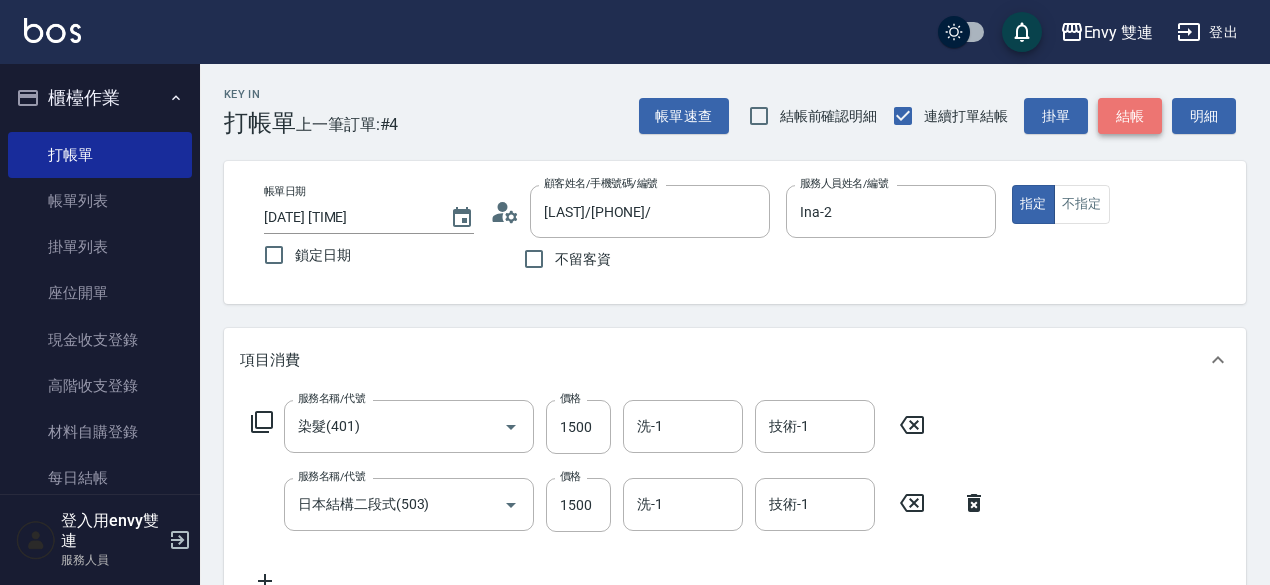 click on "結帳" at bounding box center (1130, 116) 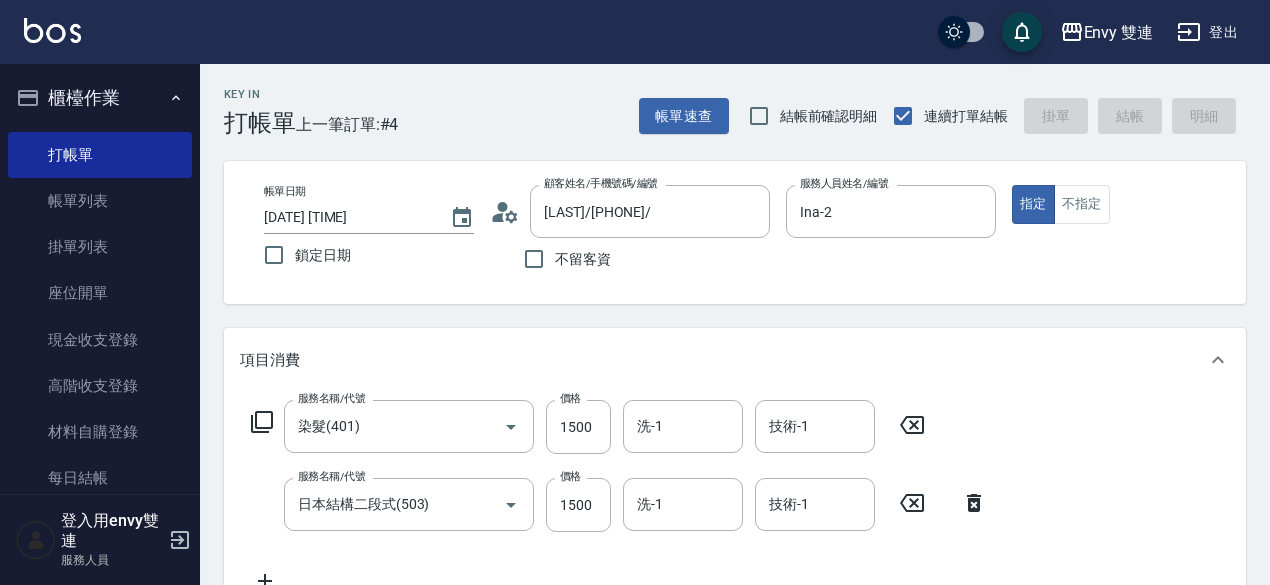 type on "[DATE] [TIME]" 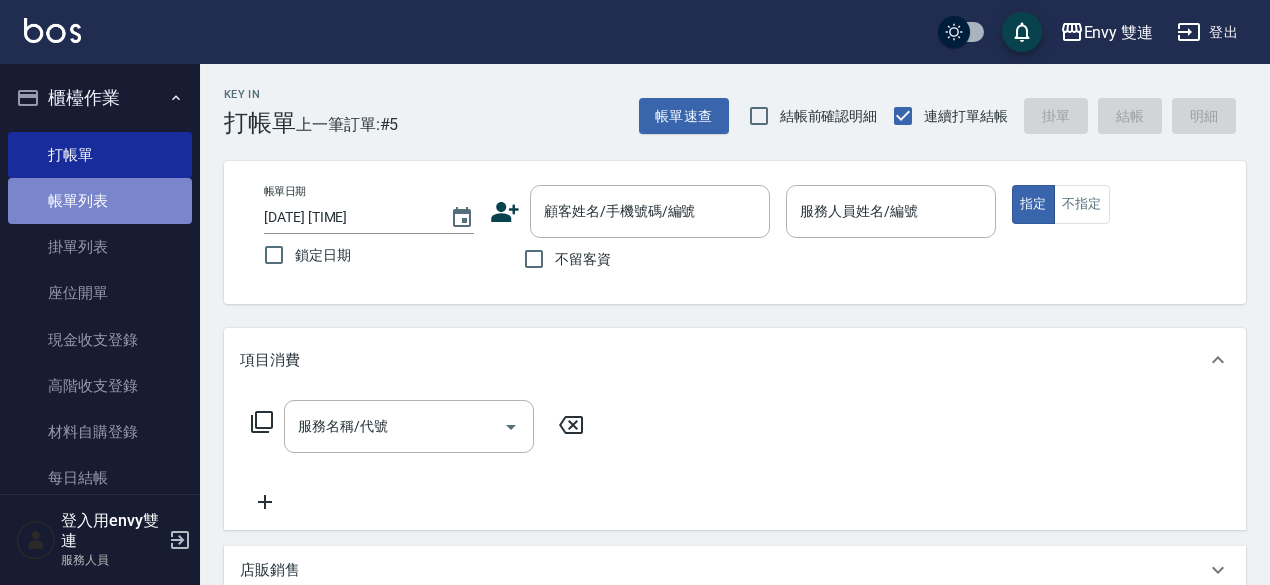 click on "帳單列表" at bounding box center [100, 201] 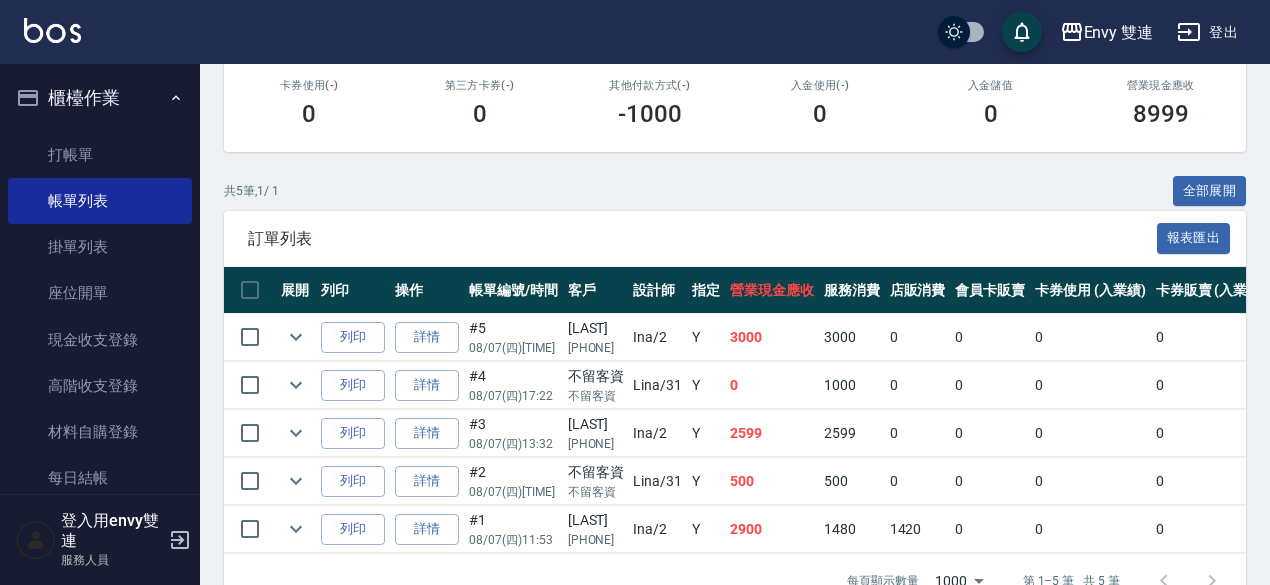 scroll, scrollTop: 351, scrollLeft: 0, axis: vertical 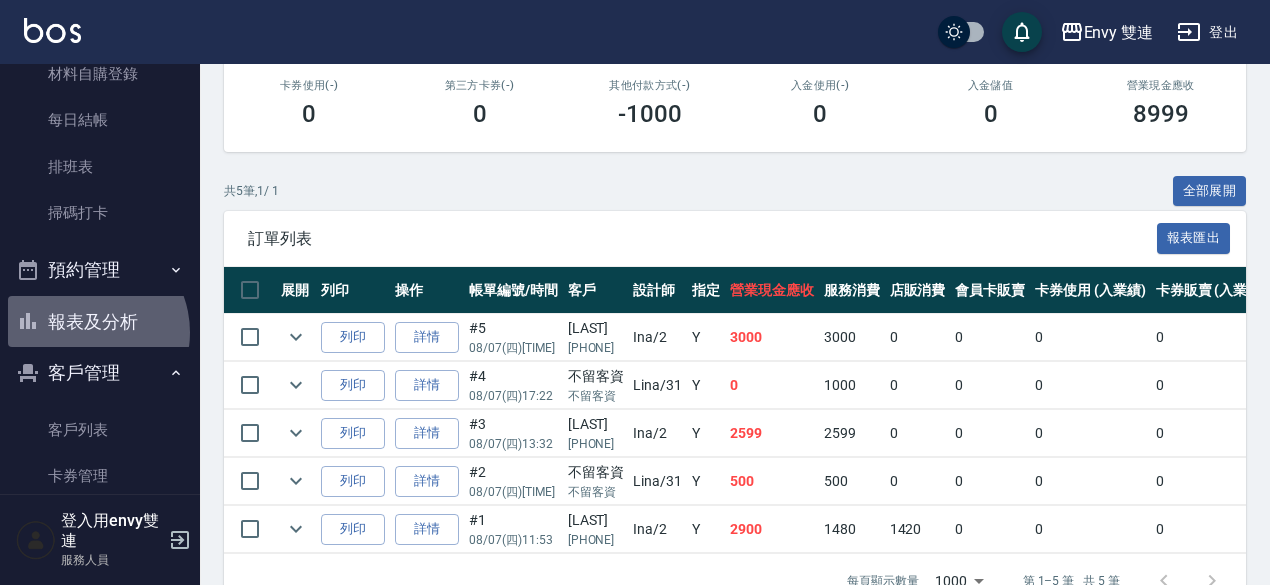 click on "報表及分析" at bounding box center [100, 322] 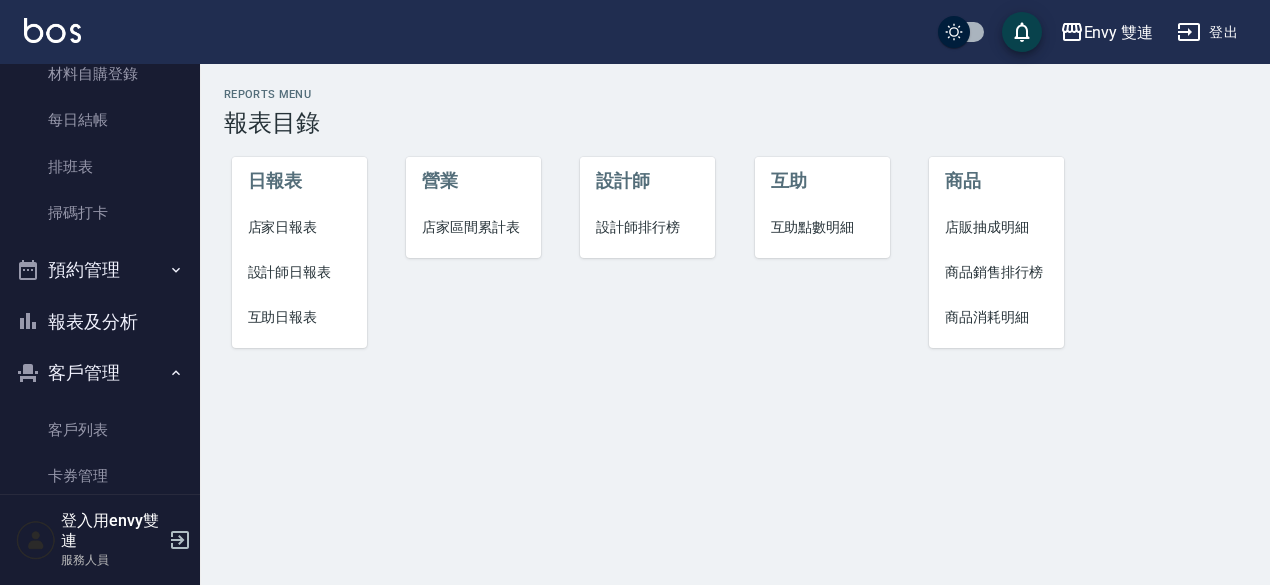 scroll, scrollTop: 0, scrollLeft: 0, axis: both 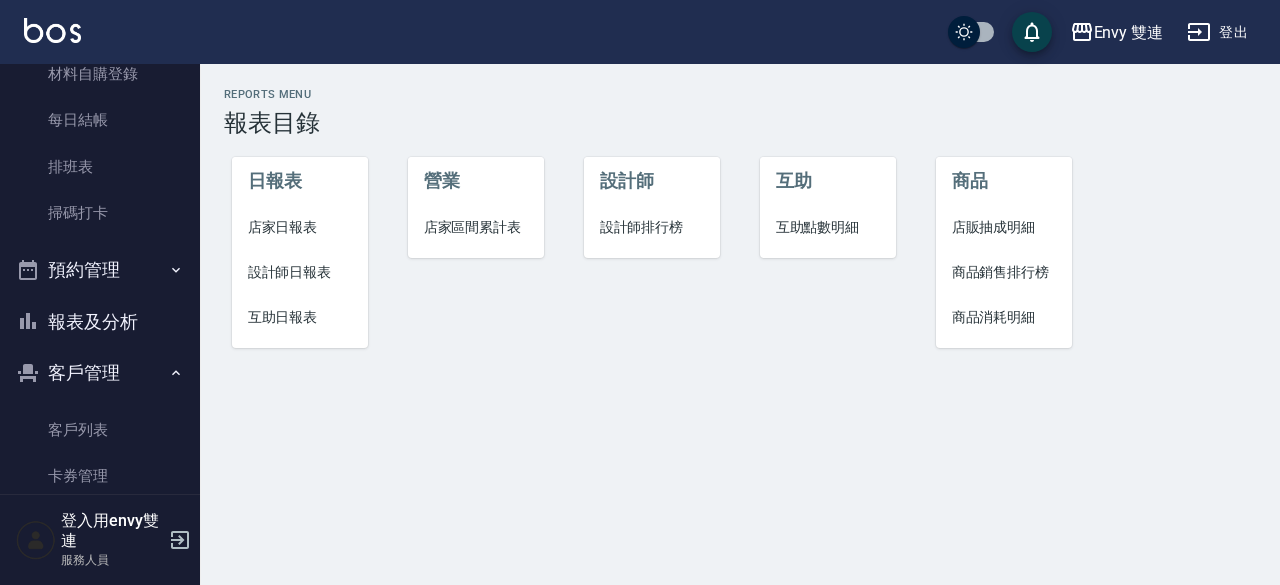 click on "設計師日報表" at bounding box center (300, 272) 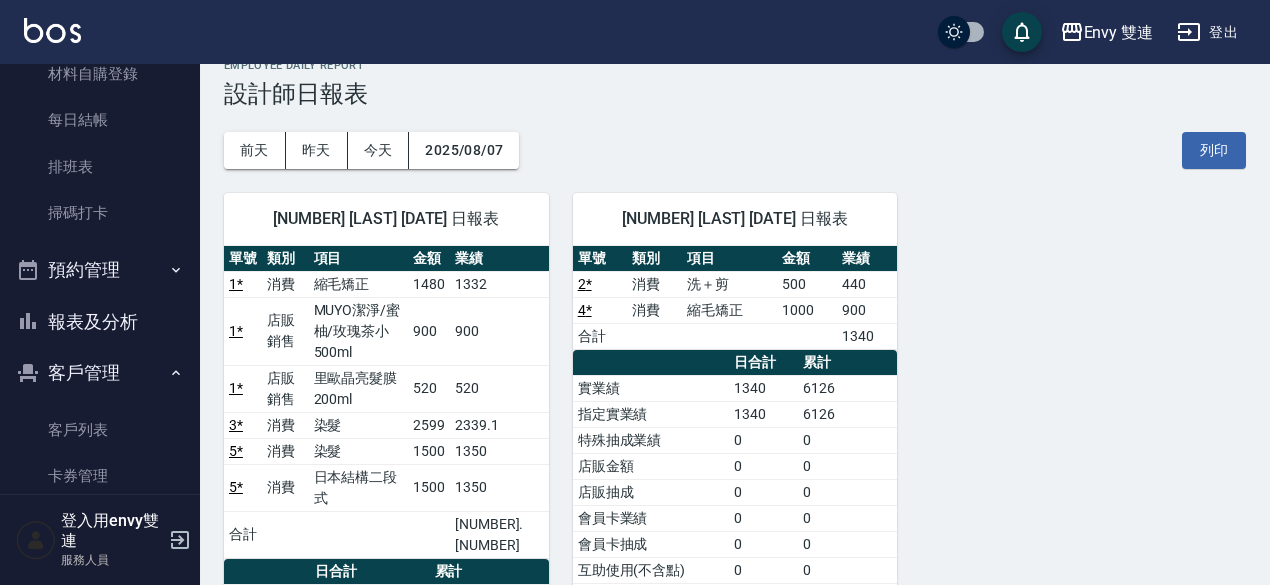 scroll, scrollTop: 0, scrollLeft: 0, axis: both 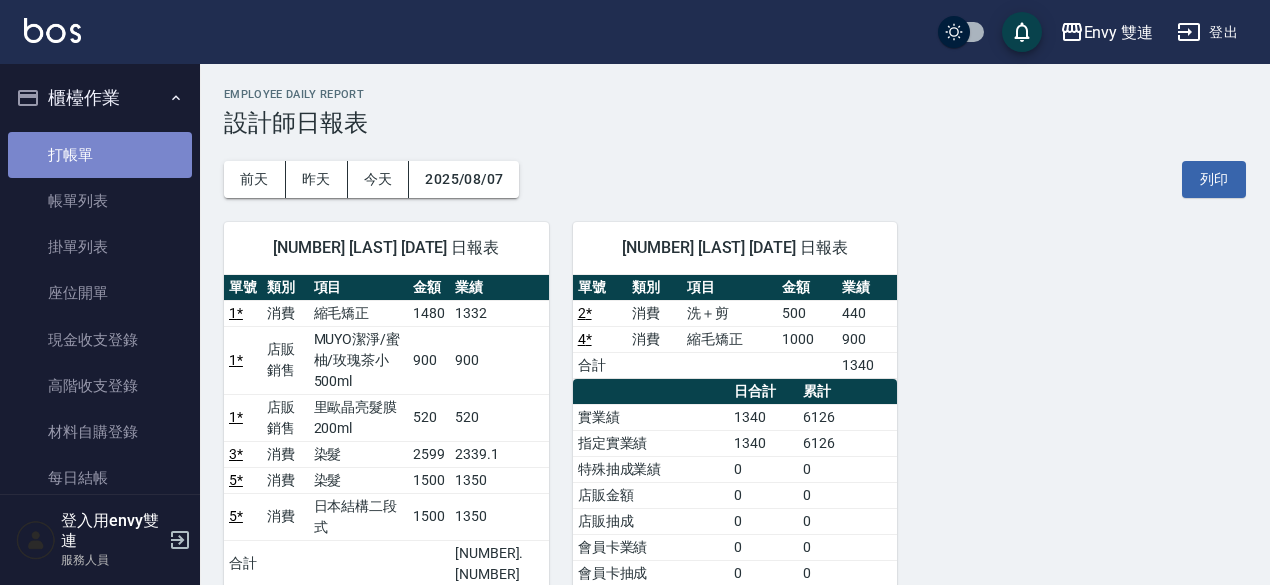 click on "打帳單" at bounding box center [100, 155] 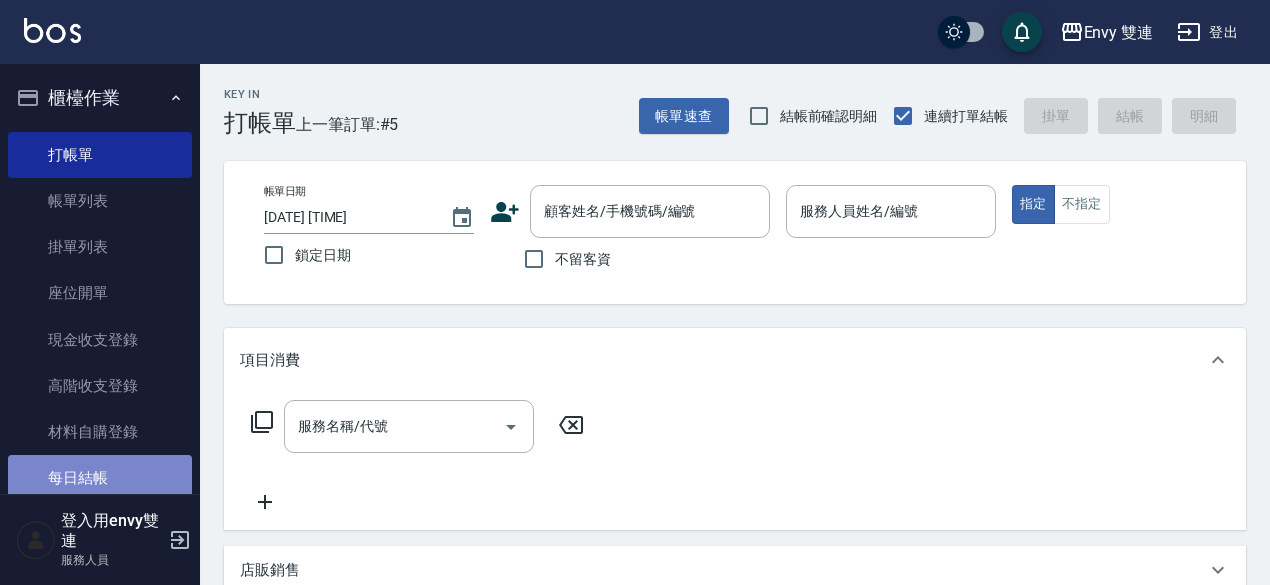 click on "每日結帳" at bounding box center (100, 478) 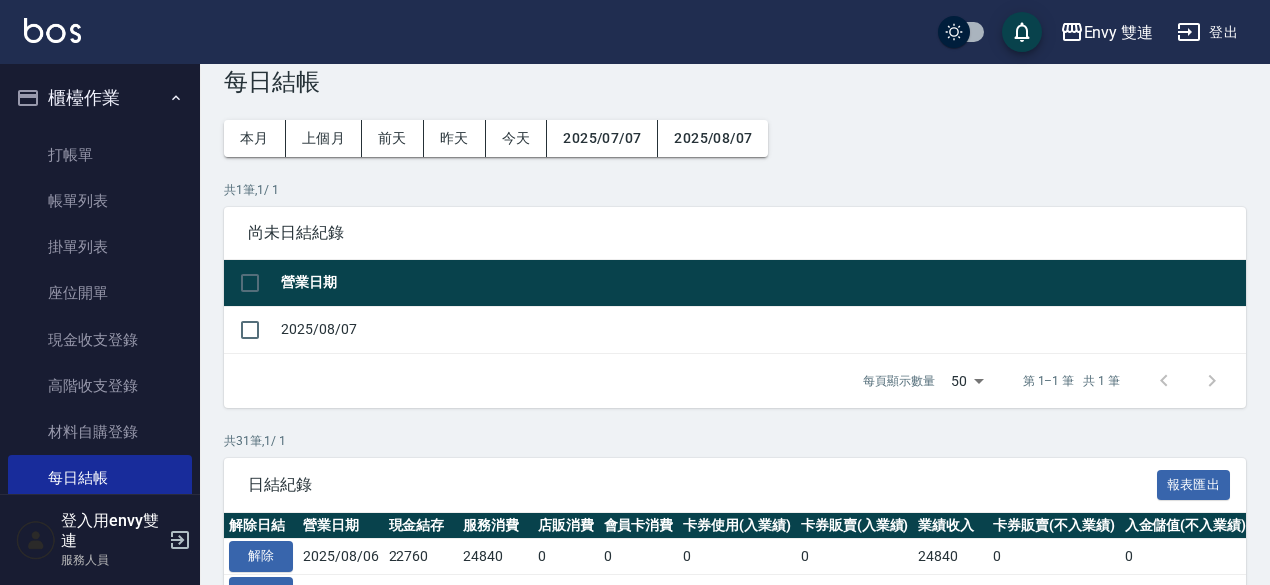 scroll, scrollTop: 0, scrollLeft: 0, axis: both 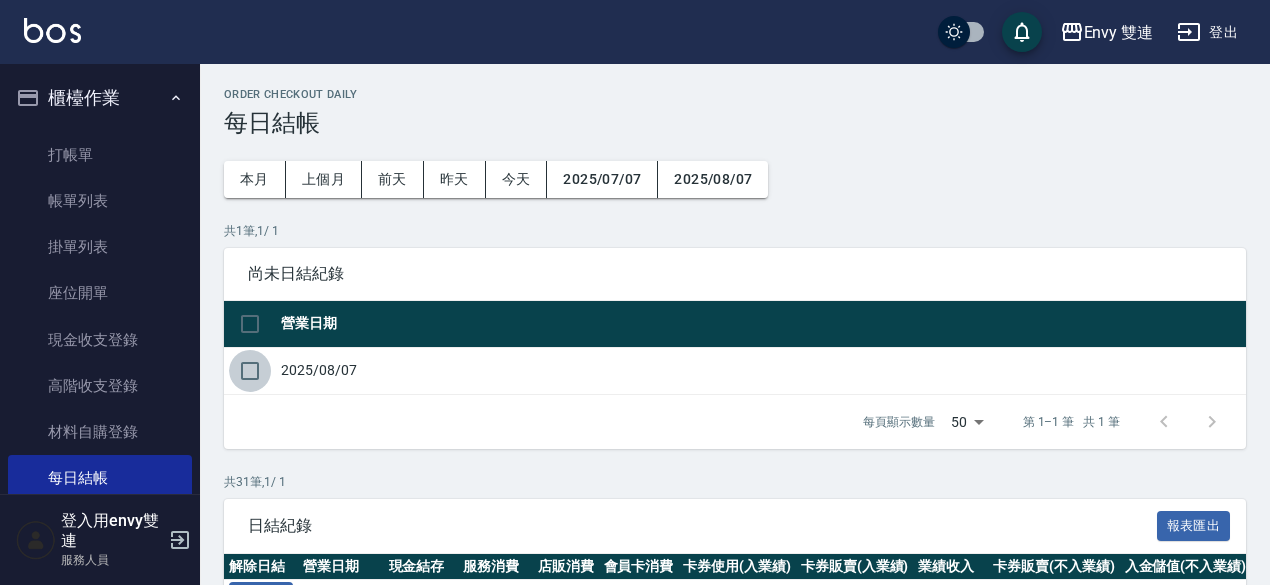 click at bounding box center [250, 371] 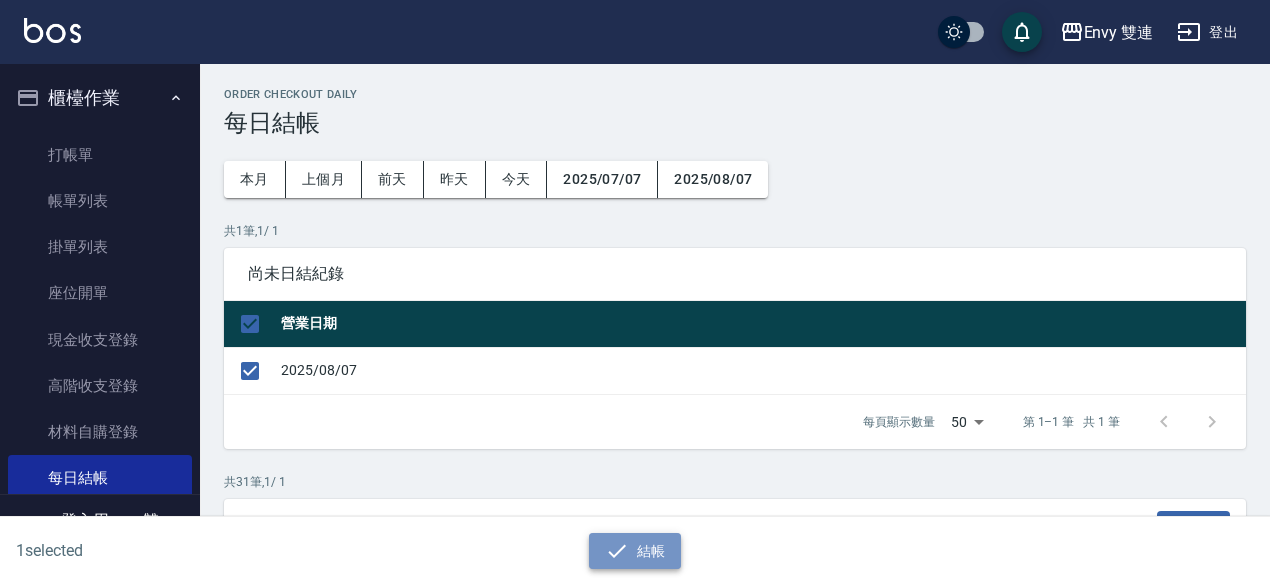 click 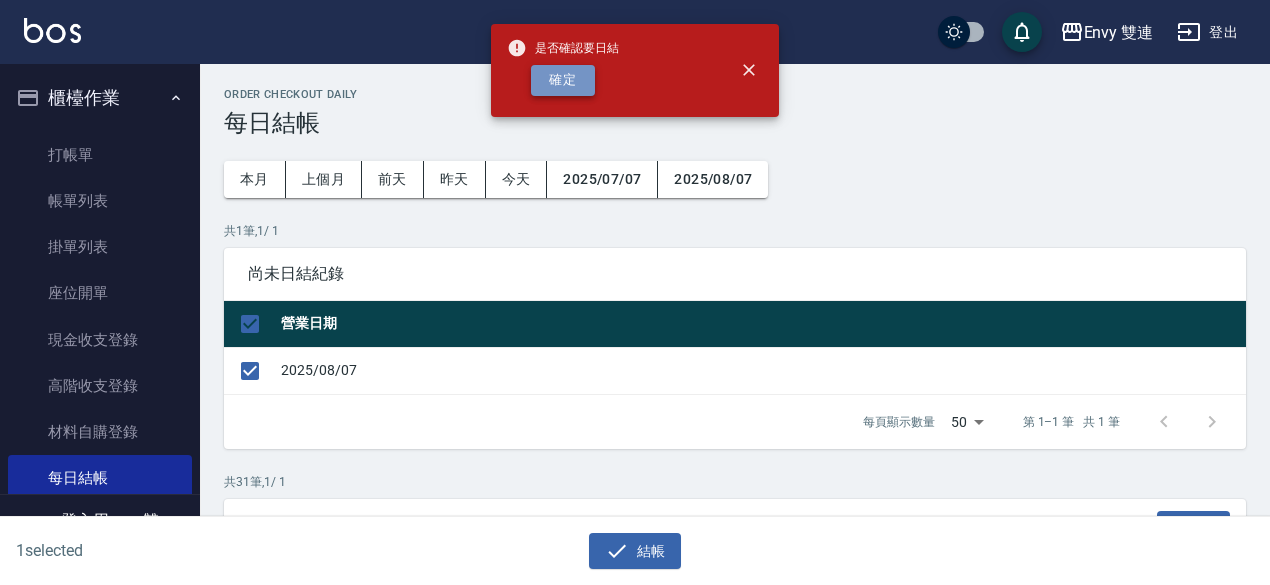 click on "確定" at bounding box center (563, 80) 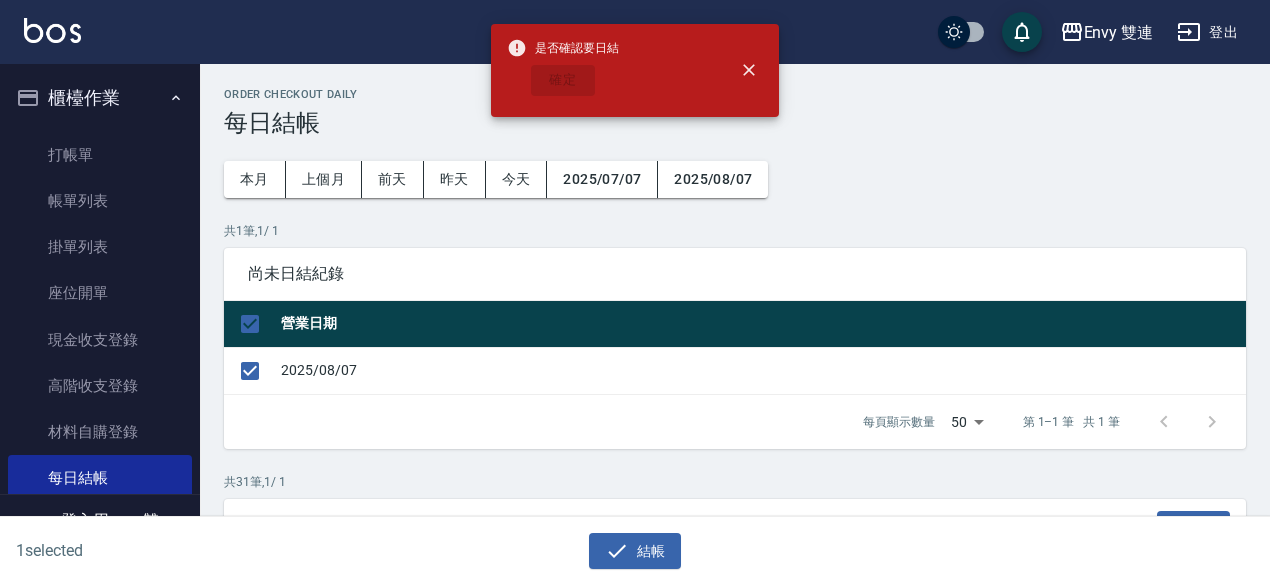 checkbox on "false" 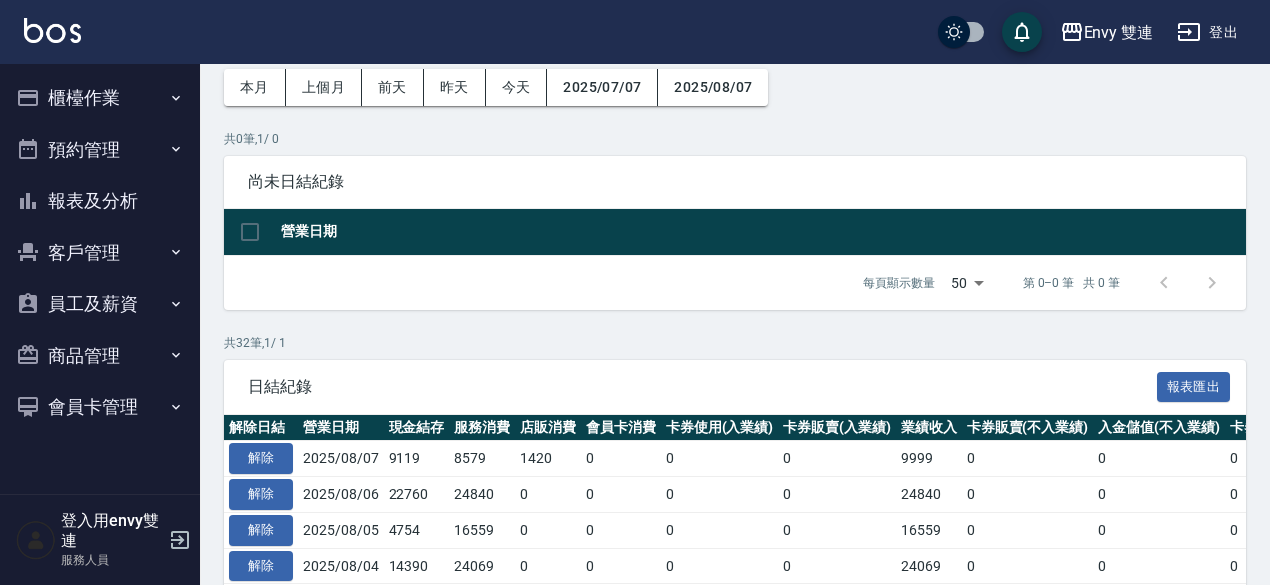 scroll, scrollTop: 90, scrollLeft: 0, axis: vertical 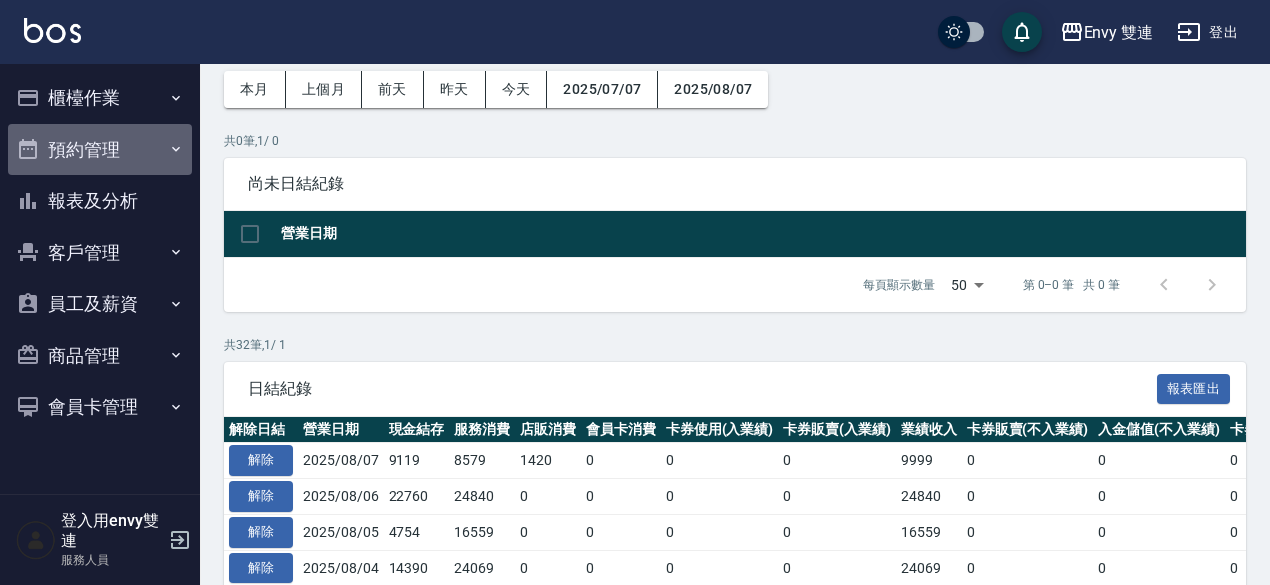 click on "預約管理" at bounding box center [100, 150] 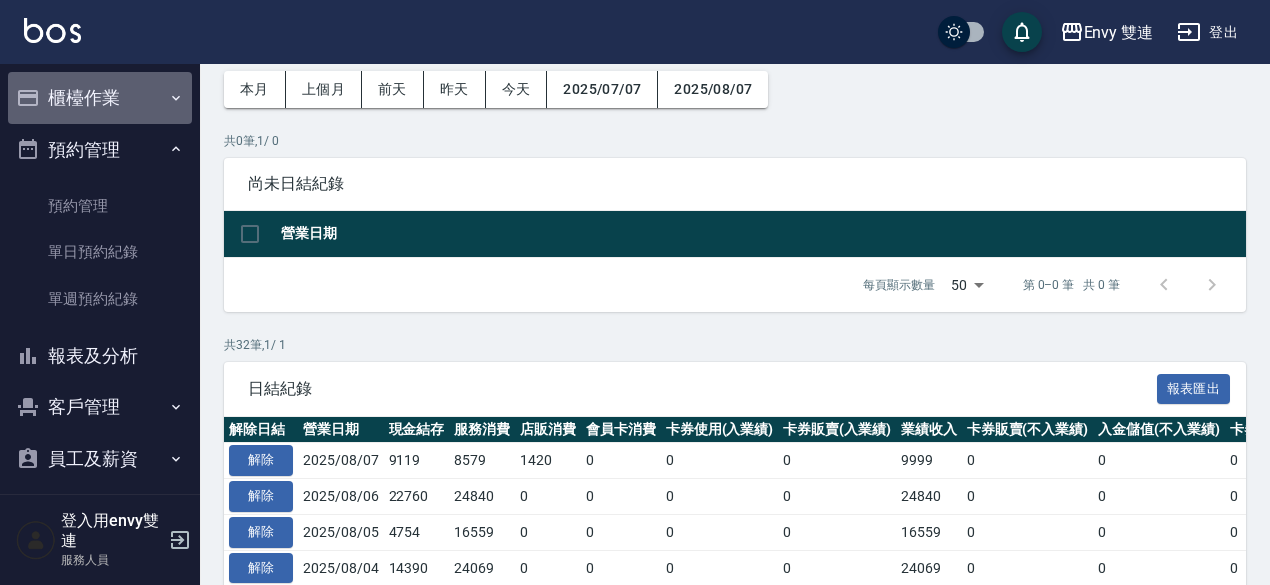 click on "櫃檯作業" at bounding box center (100, 98) 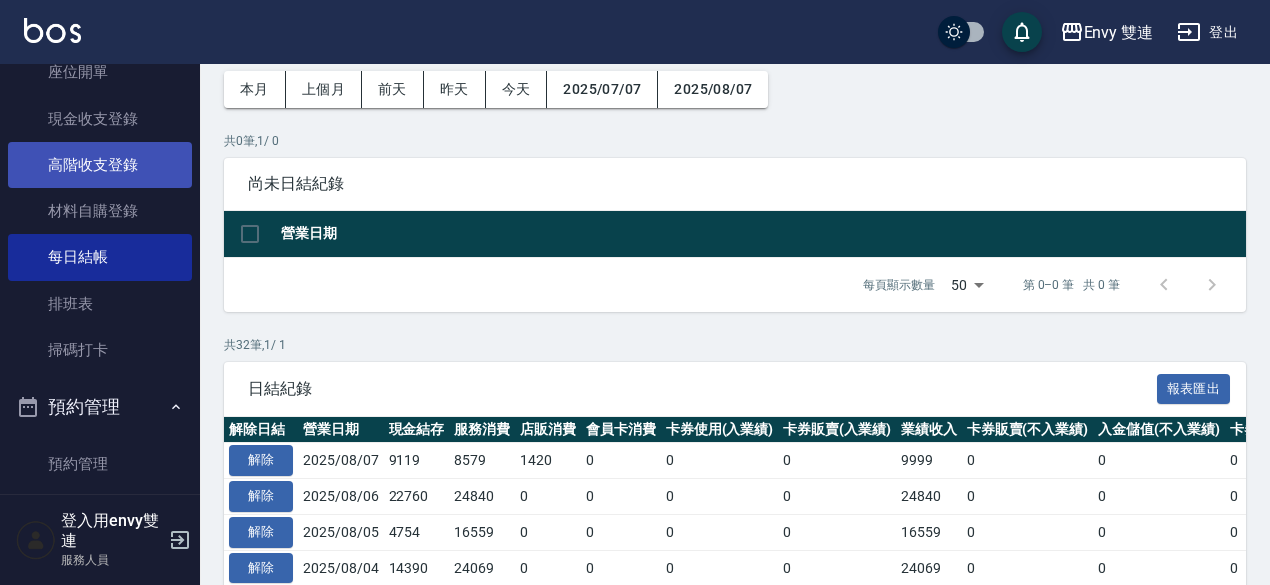 scroll, scrollTop: 230, scrollLeft: 0, axis: vertical 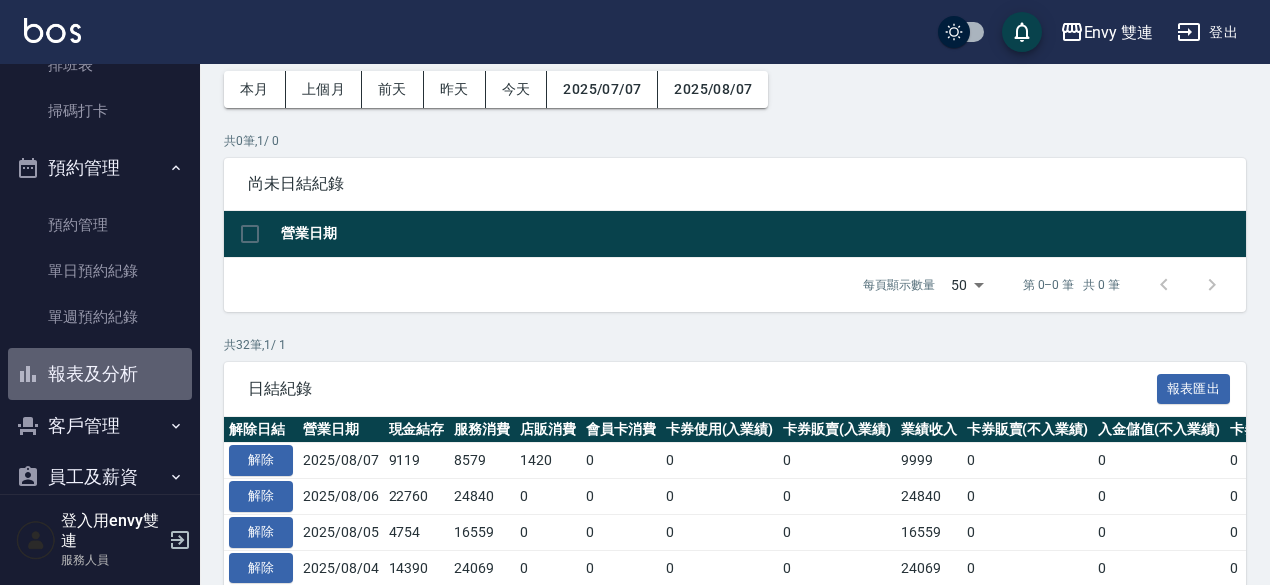 click on "報表及分析" at bounding box center (100, 374) 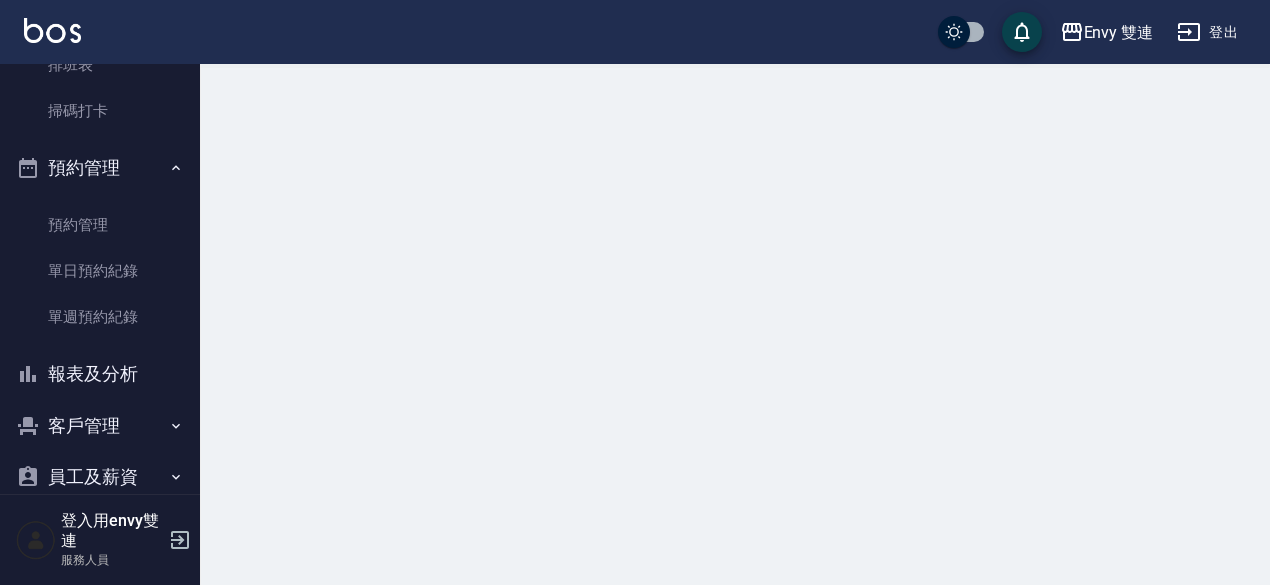 scroll, scrollTop: 0, scrollLeft: 0, axis: both 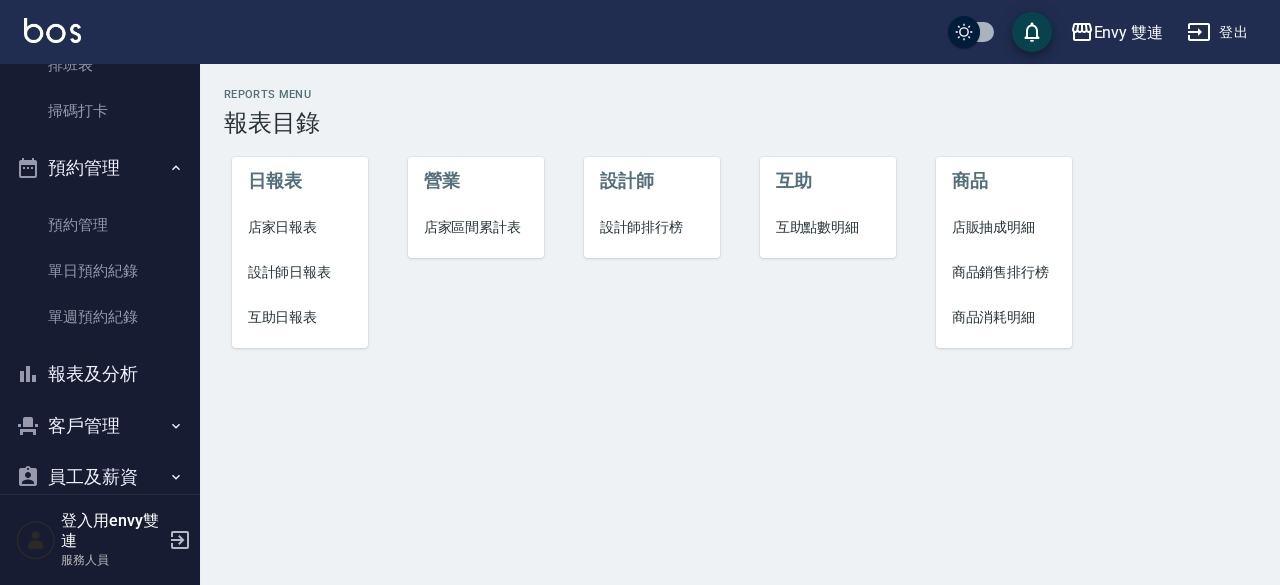 click on "店家日報表" at bounding box center [300, 227] 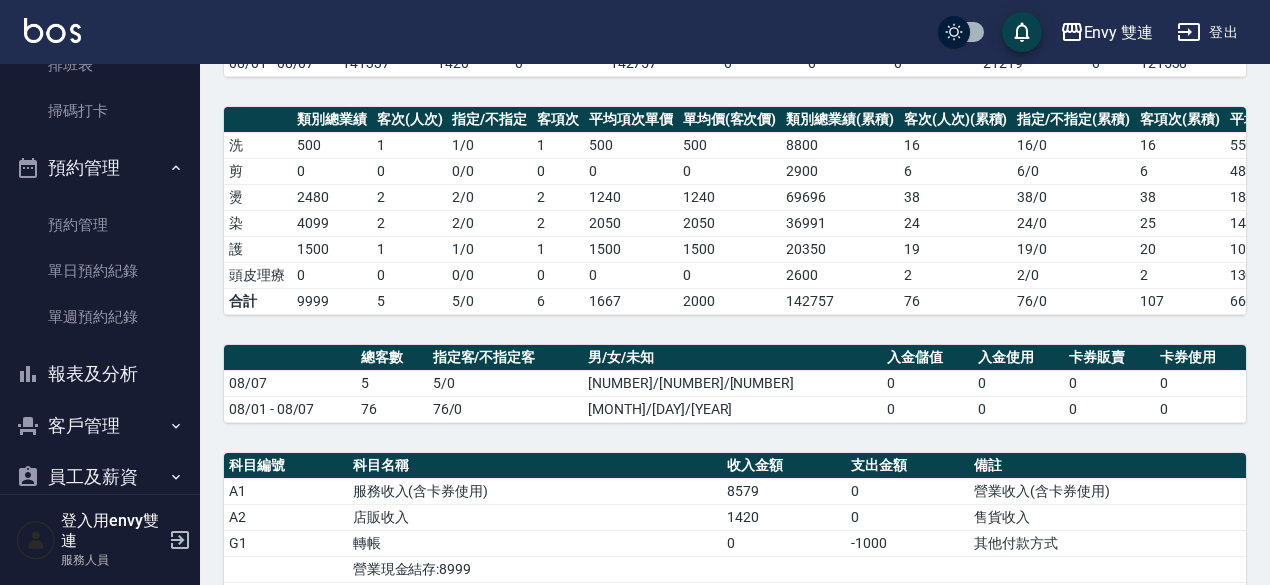 scroll, scrollTop: 0, scrollLeft: 0, axis: both 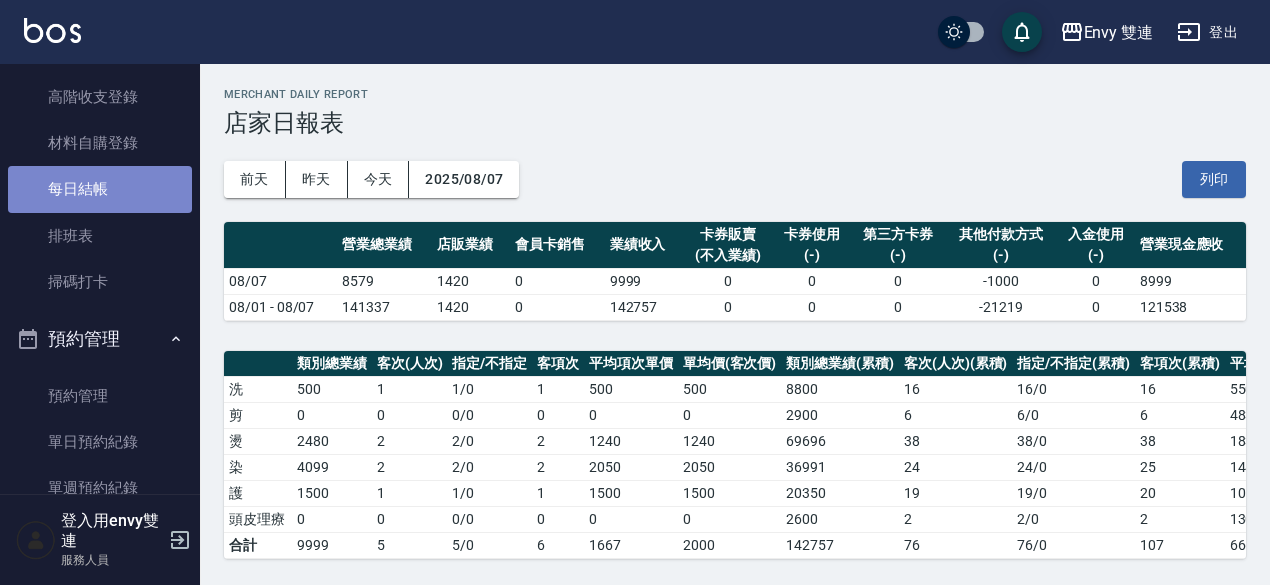 click on "每日結帳" at bounding box center [100, 189] 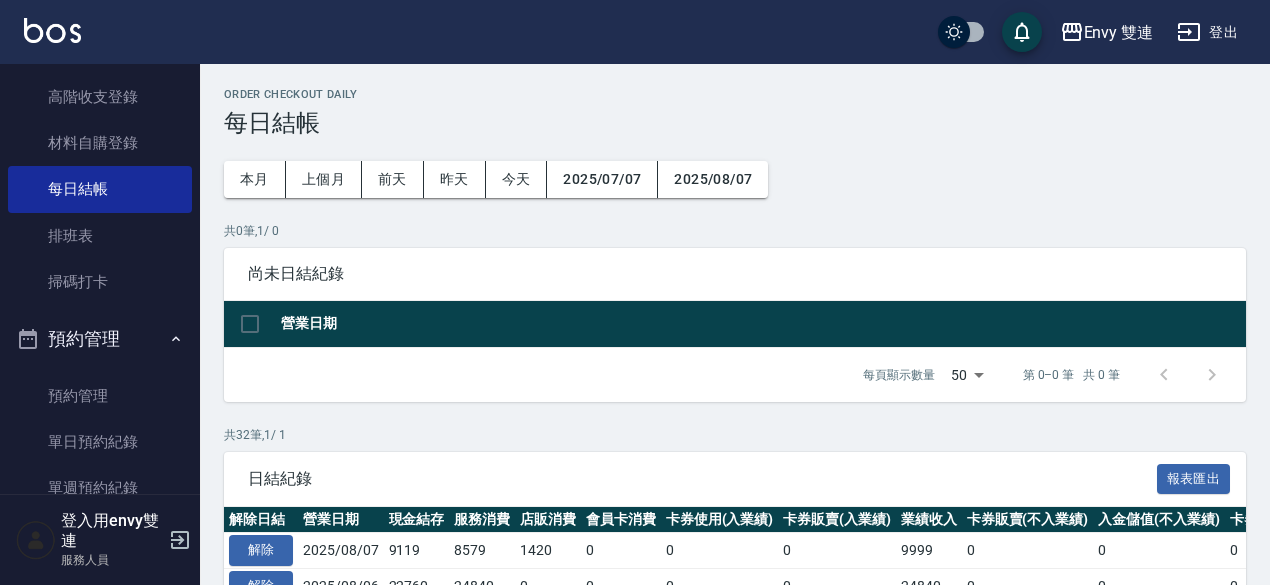 scroll, scrollTop: 216, scrollLeft: 0, axis: vertical 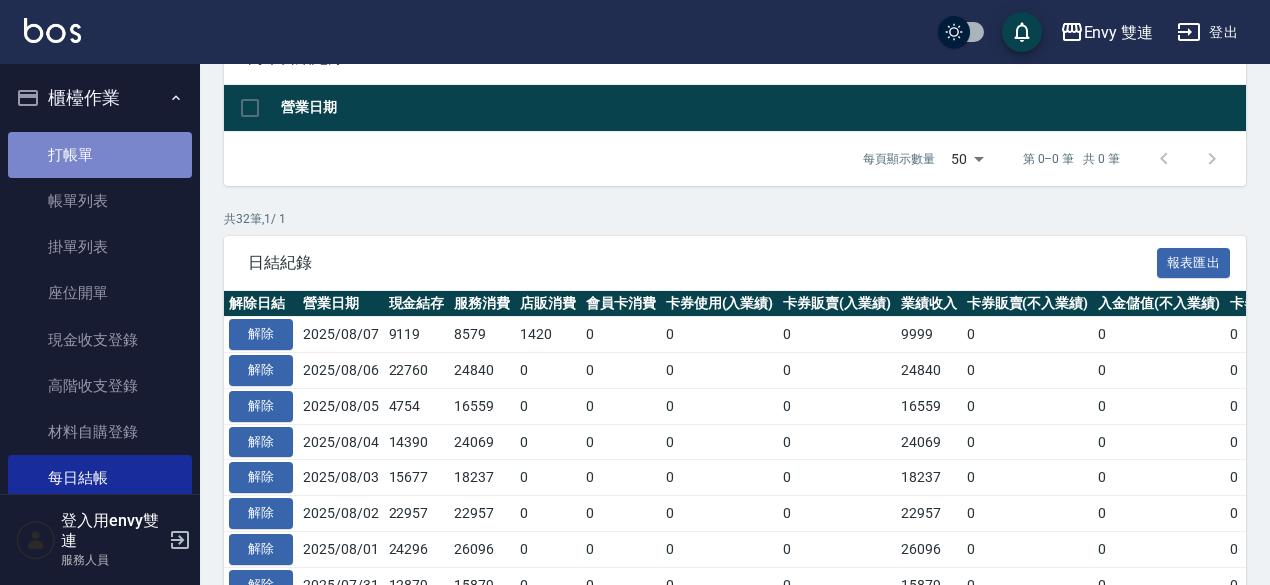 click on "打帳單" at bounding box center (100, 155) 